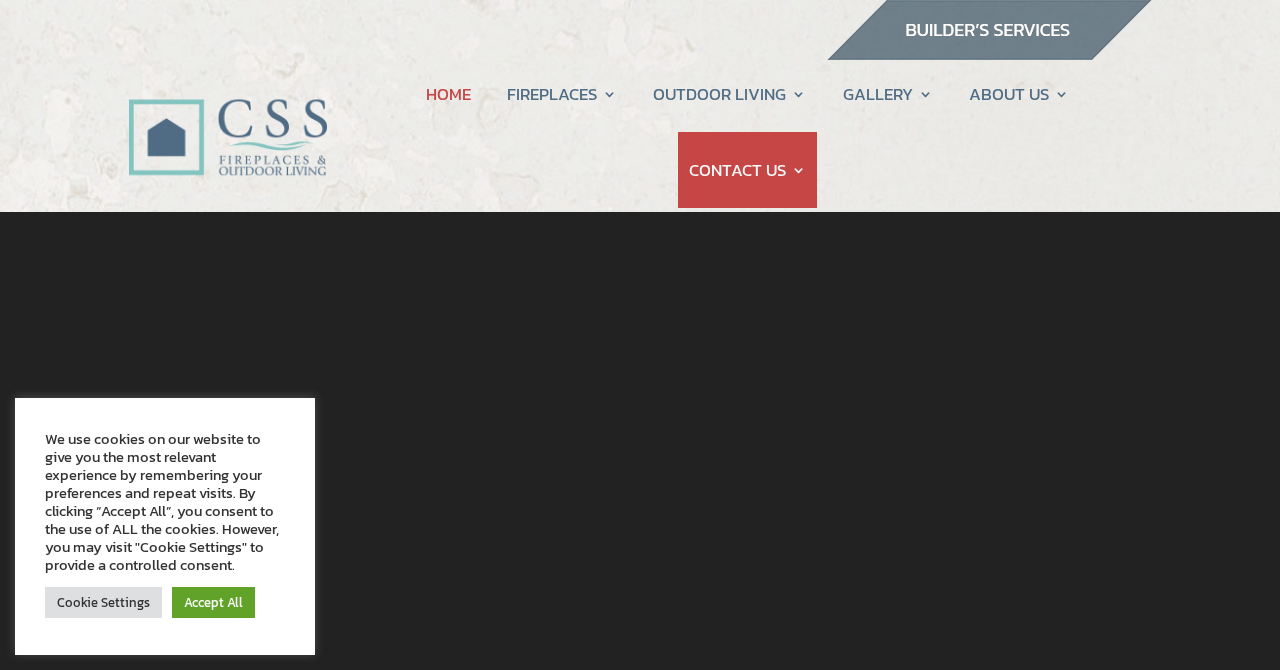 scroll, scrollTop: 0, scrollLeft: 0, axis: both 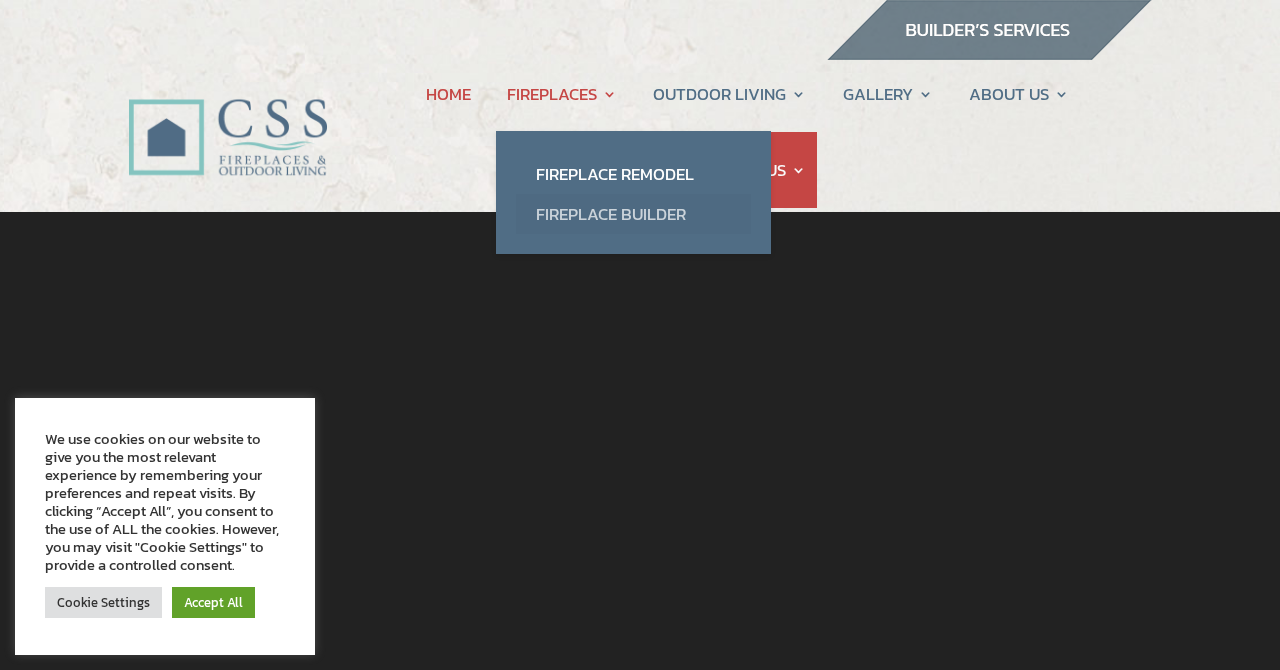 click on "Fireplace Builder" at bounding box center [633, 214] 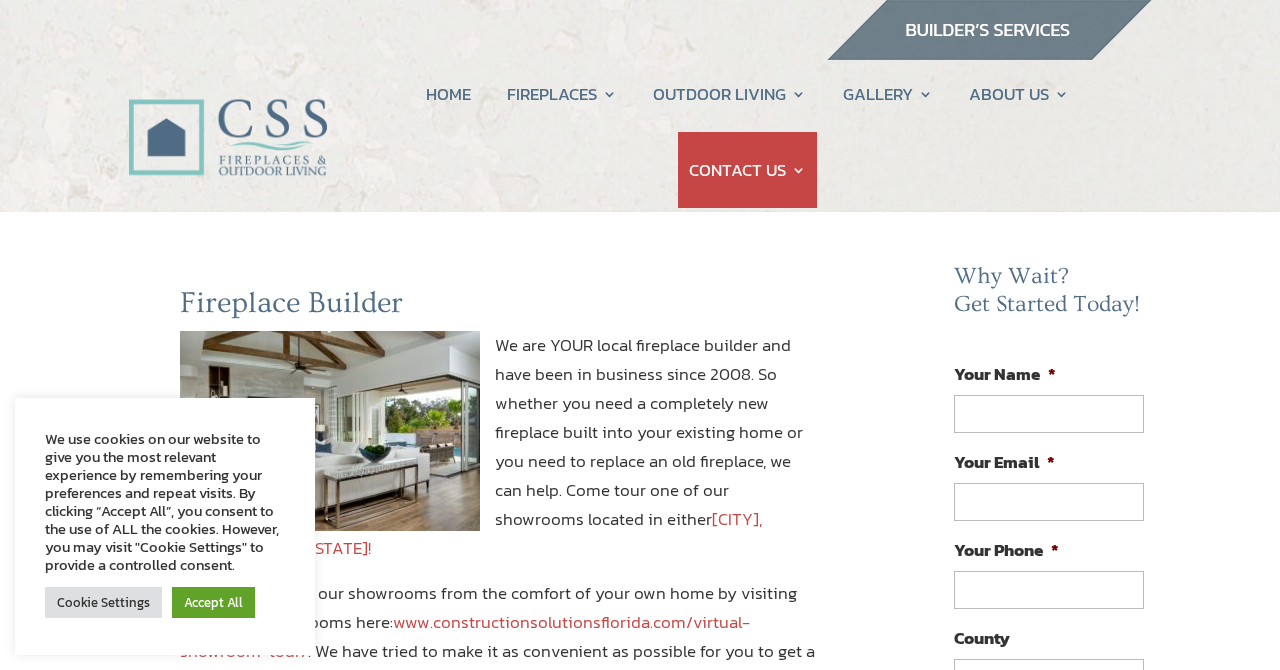 scroll, scrollTop: 0, scrollLeft: 0, axis: both 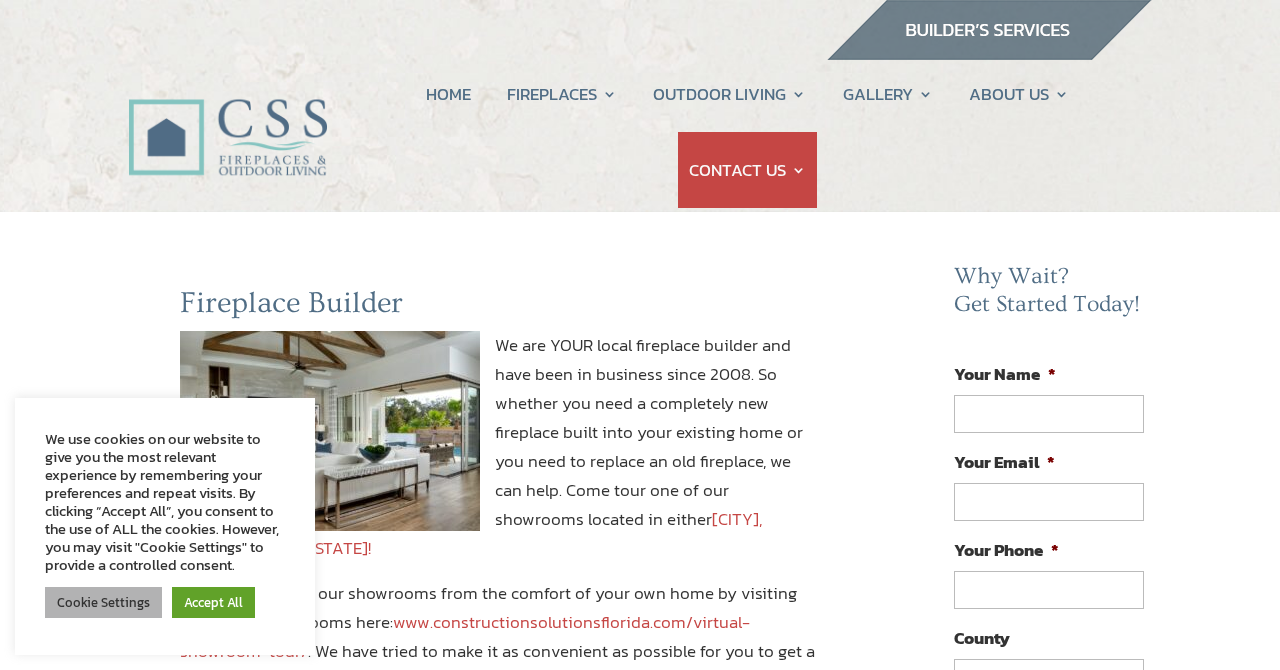 click on "Cookie Settings" at bounding box center (103, 602) 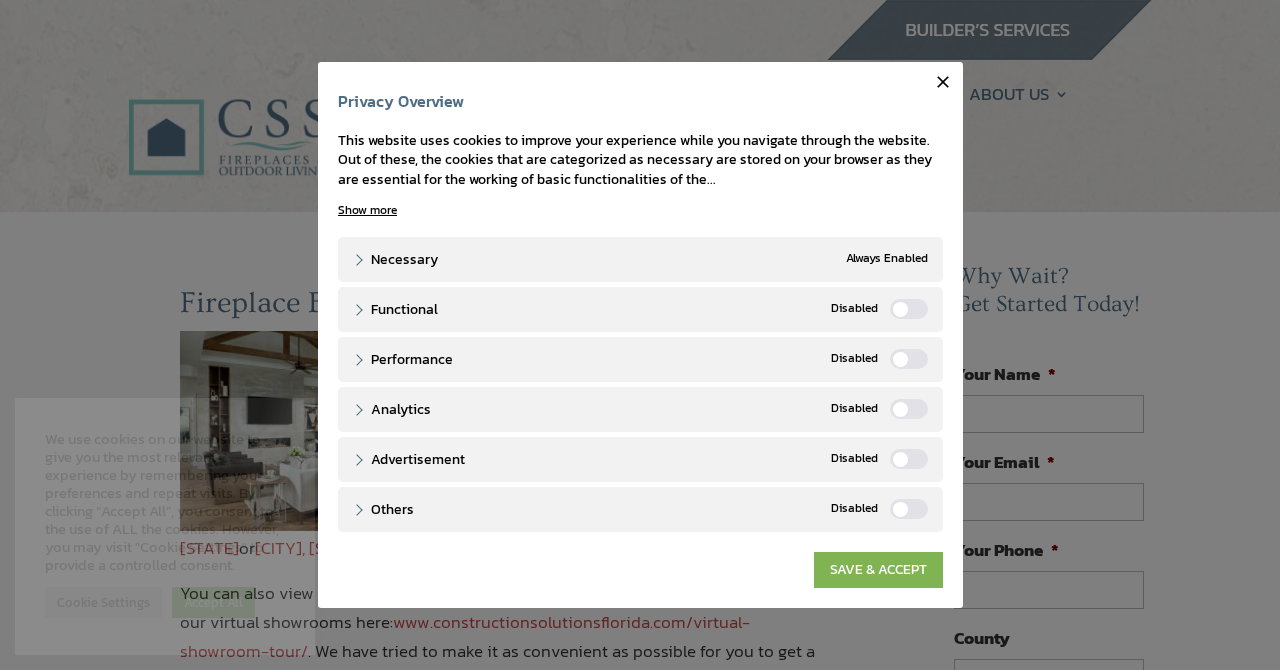 click on "SAVE & ACCEPT" at bounding box center (878, 570) 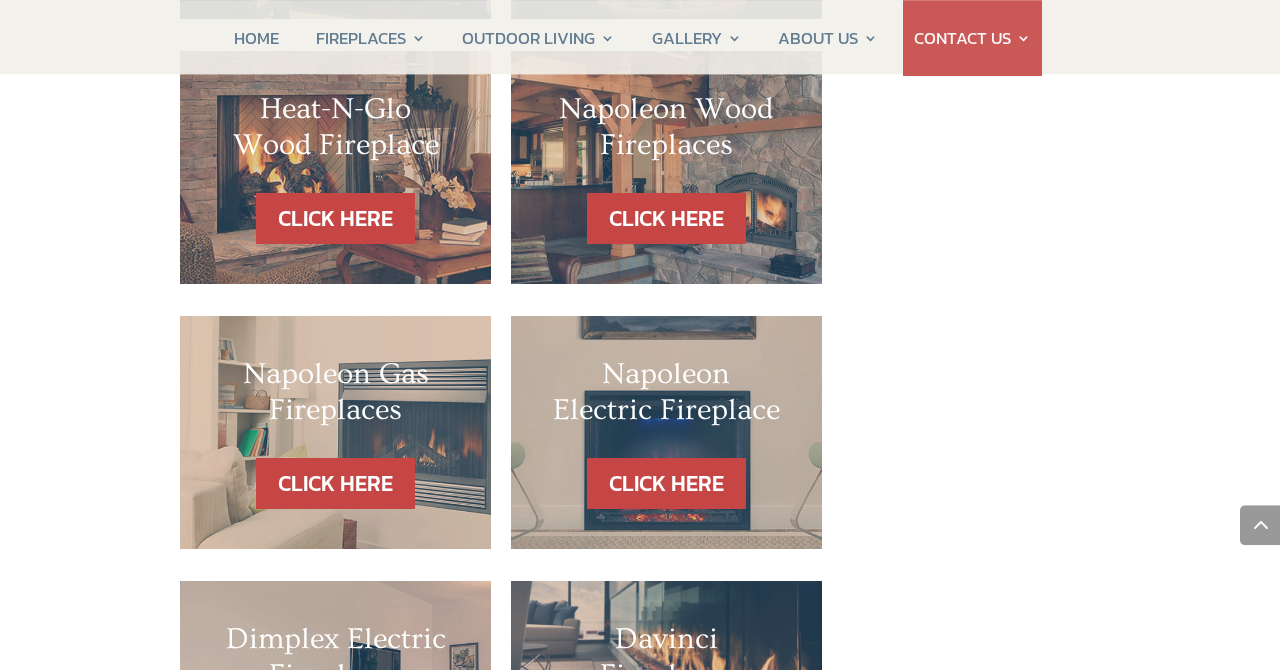 scroll, scrollTop: 1738, scrollLeft: 0, axis: vertical 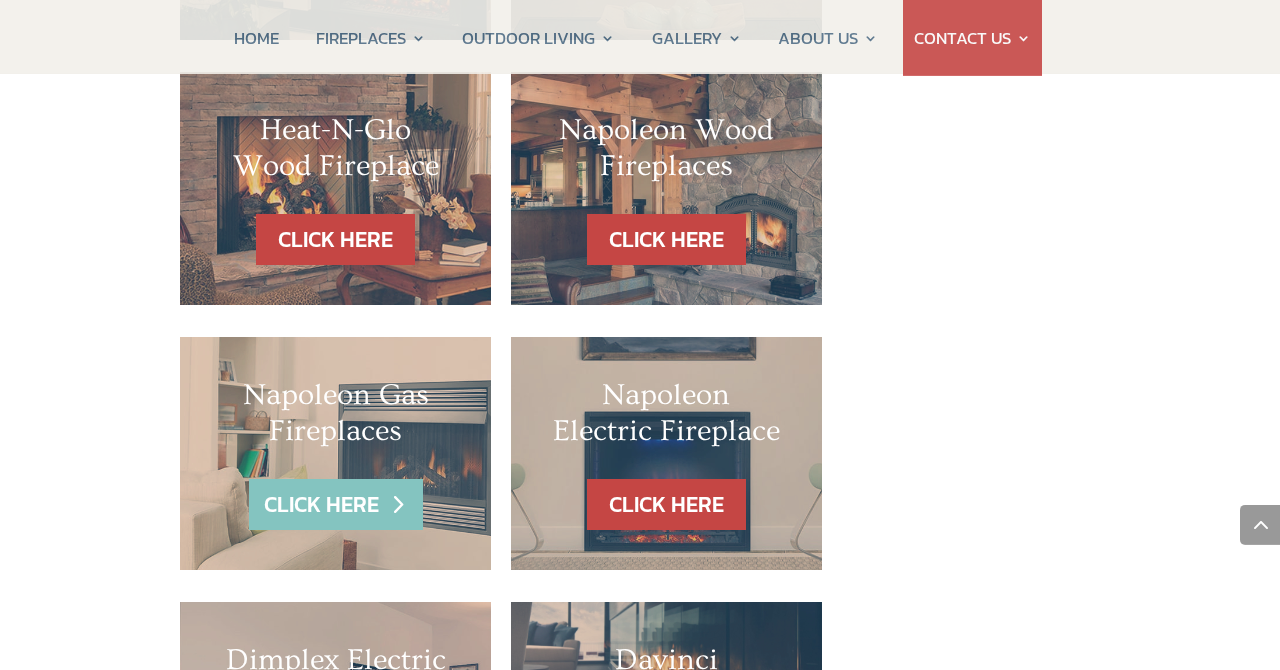 click on "CLICK HERE" at bounding box center [336, 504] 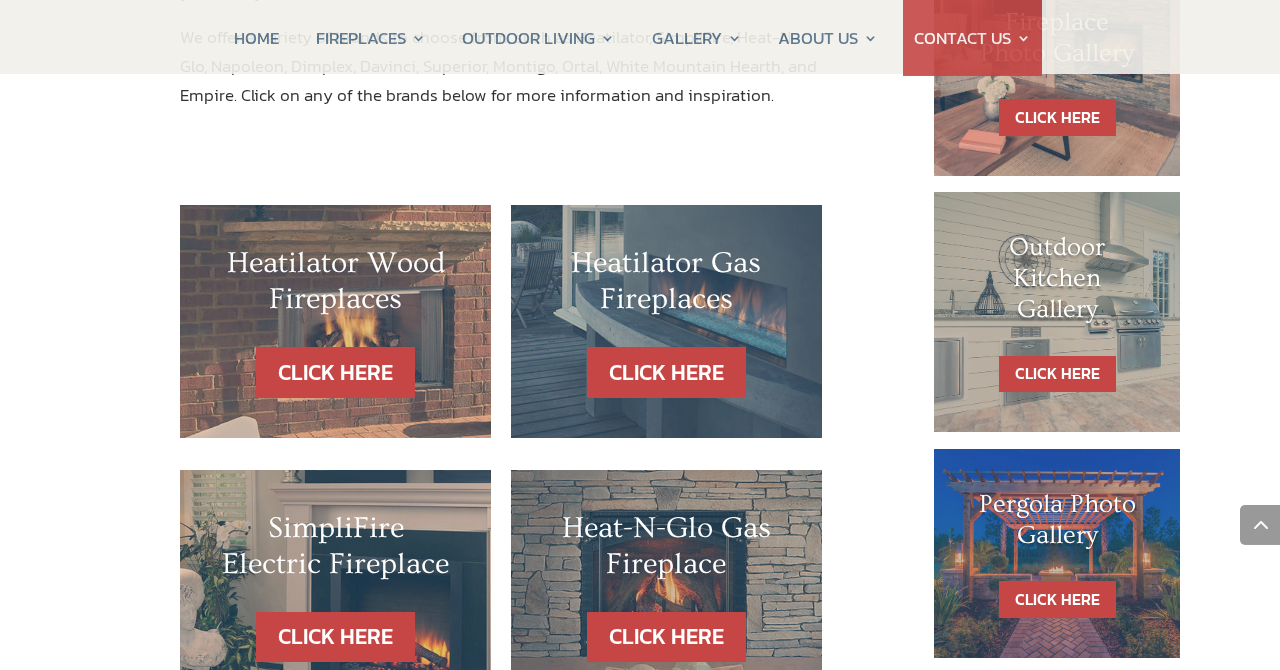 scroll, scrollTop: 1076, scrollLeft: 0, axis: vertical 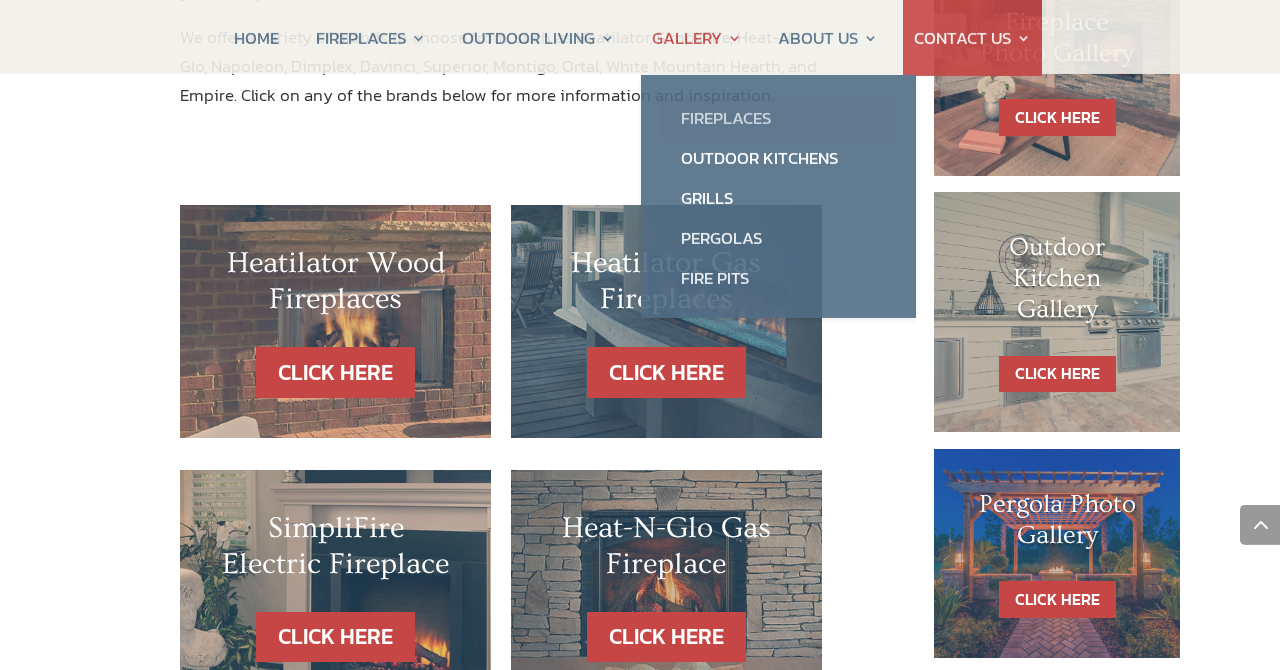 click on "Fireplaces" at bounding box center (778, 118) 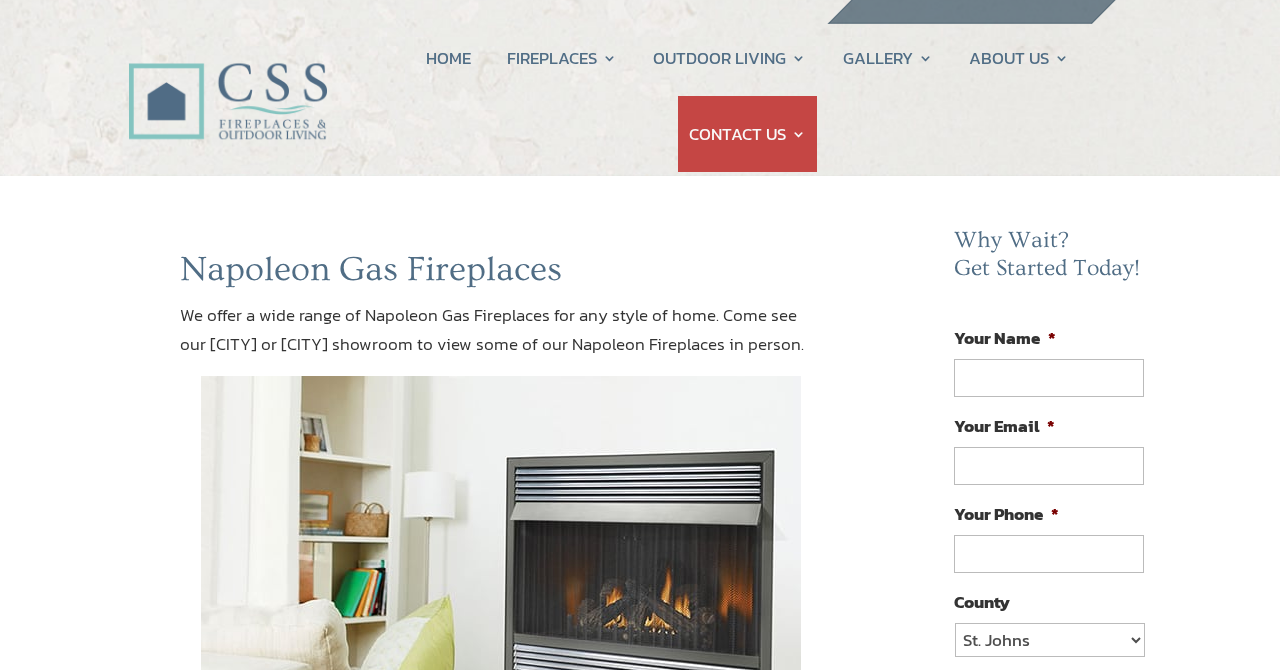scroll, scrollTop: 26, scrollLeft: 0, axis: vertical 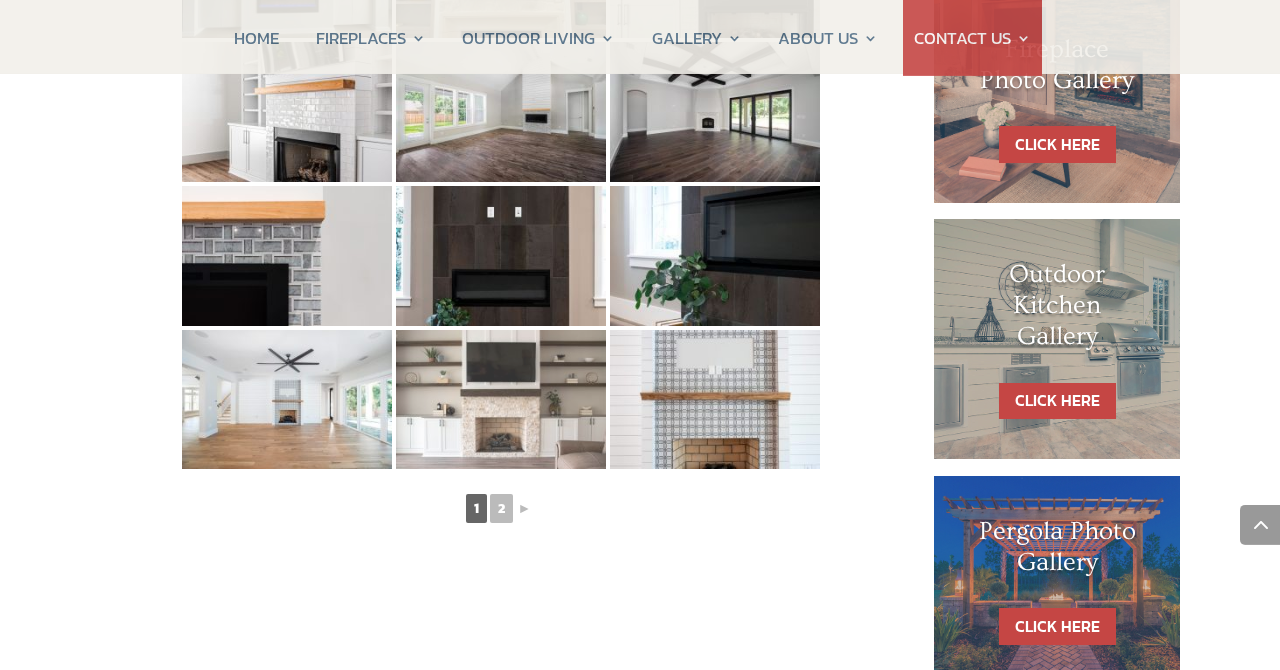 click at bounding box center (501, 400) 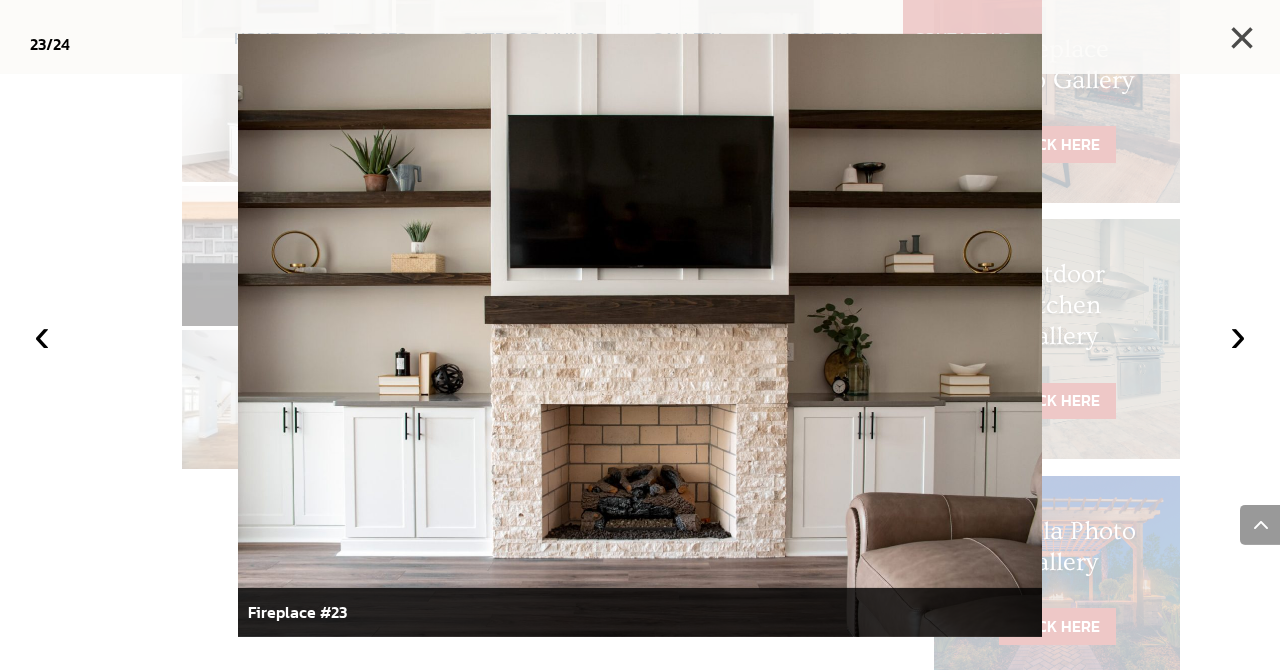 click on "×" at bounding box center (1242, 38) 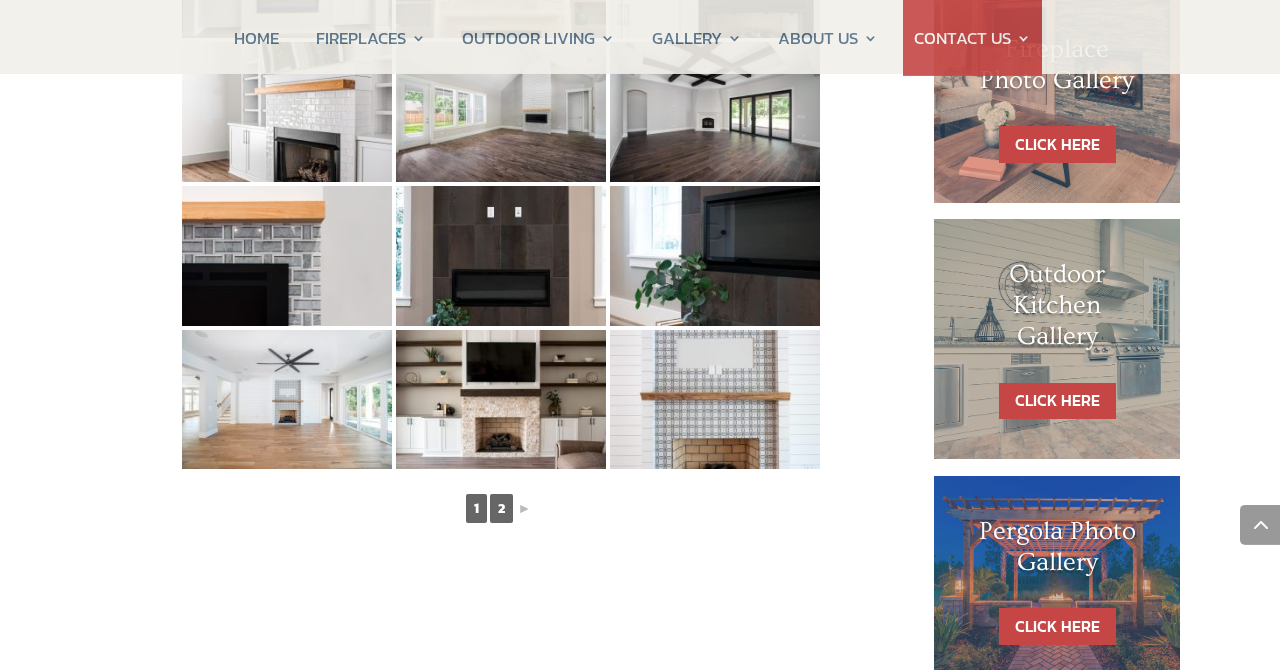 click on "2" at bounding box center (501, 508) 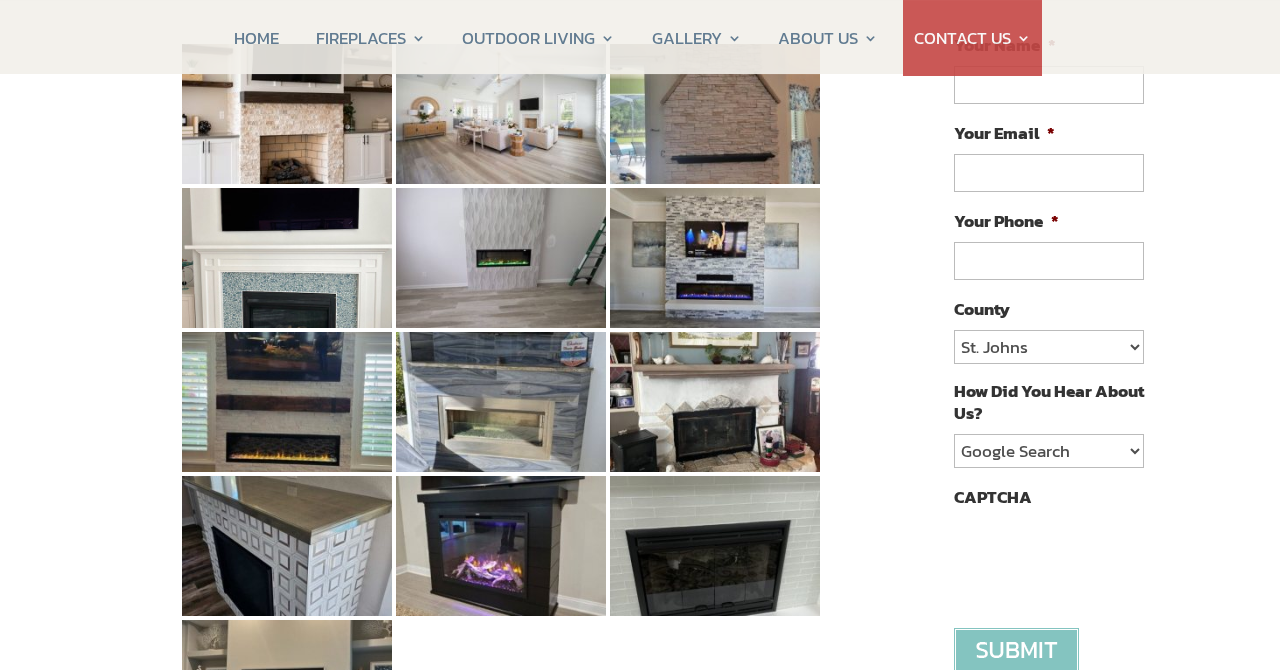 scroll, scrollTop: 323, scrollLeft: 0, axis: vertical 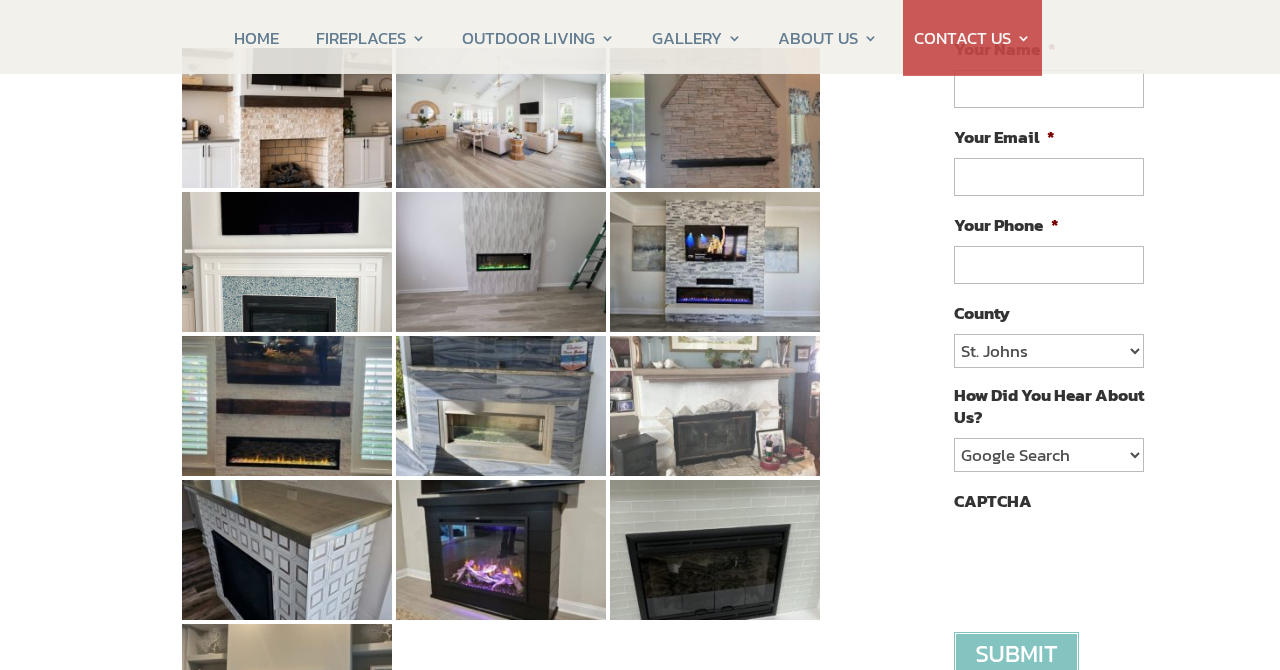 click at bounding box center (715, 406) 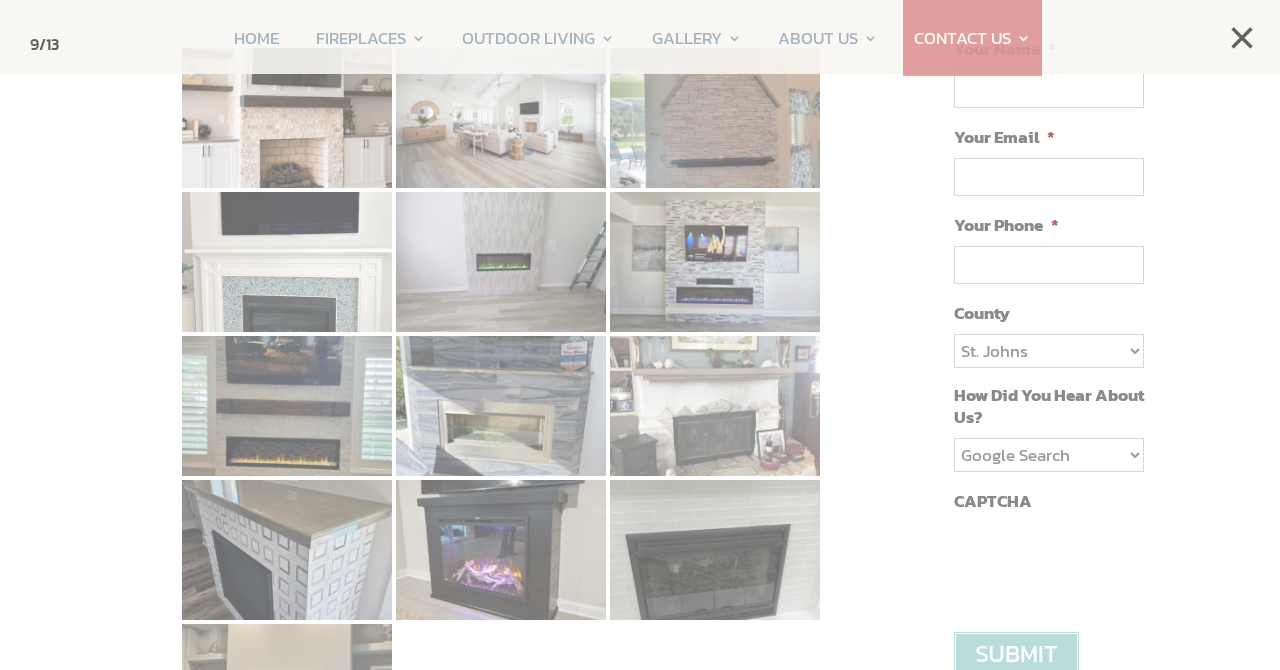 click on "HOME
FIREPLACES
Fireplace Remodel
Fireplace Builder
OUTDOOR LIVING
Outdoor Kitchens
Outdoor Kitchen Layouts
Grills
Outdoor Kitchen Cabinets
Outdoor Fireplaces
Fire Pits
Screen Enclosures
Bahama Shutters
Pergolas
GALLERY
Fireplaces
Outdoor Kitchens
Grills
Pergolas
Fire Pits
ABOUT US
Our Team
Our Services
Our Blog
Our Showrooms
Our Awards
FAQ
CONTACT US
New Project Request
Service Request
HOME
FIREPLACES
Fireplace Remodel
Fireplace Builder
OUTDOOR LIVING
Outdoor Kitchens
Outdoor Kitchen Layouts
Grills
Outdoor Kitchen Cabinets
Outdoor Fireplaces
Fire Pits
Screen Enclosures
Bahama Shutters
Pergolas
GALLERY
Fireplaces
Outdoor Kitchens
Grills
Pergolas
Fire Pits
ABOUT US
Our Team
Our Services
Our Blog
Our Showrooms
Our Awards
FAQ
CONTACT US
New Project Request
Service Request" at bounding box center [640, 1008] 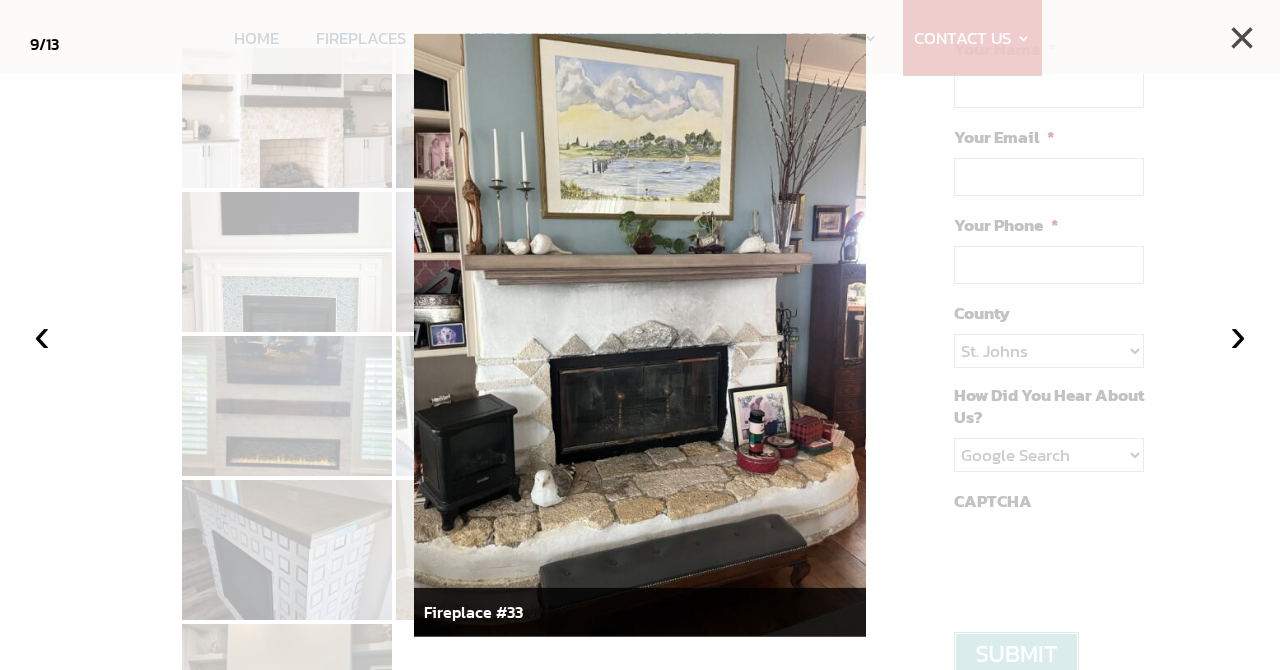 click on "×" at bounding box center [1242, 38] 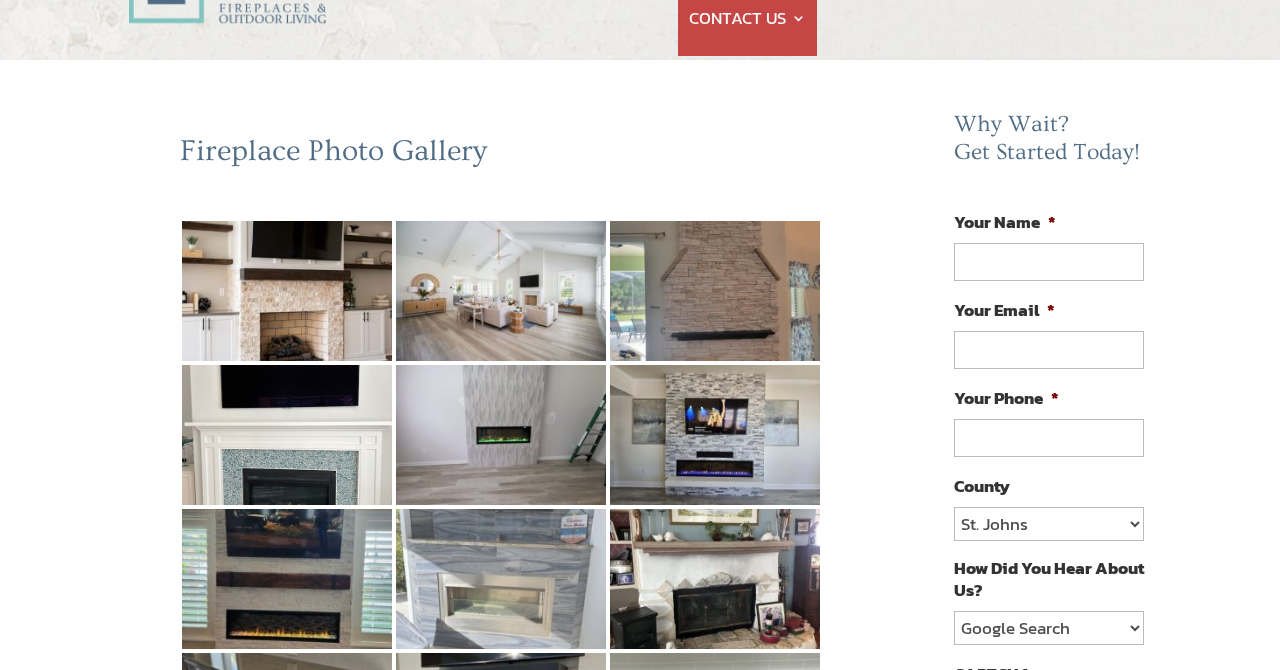 scroll, scrollTop: 148, scrollLeft: 0, axis: vertical 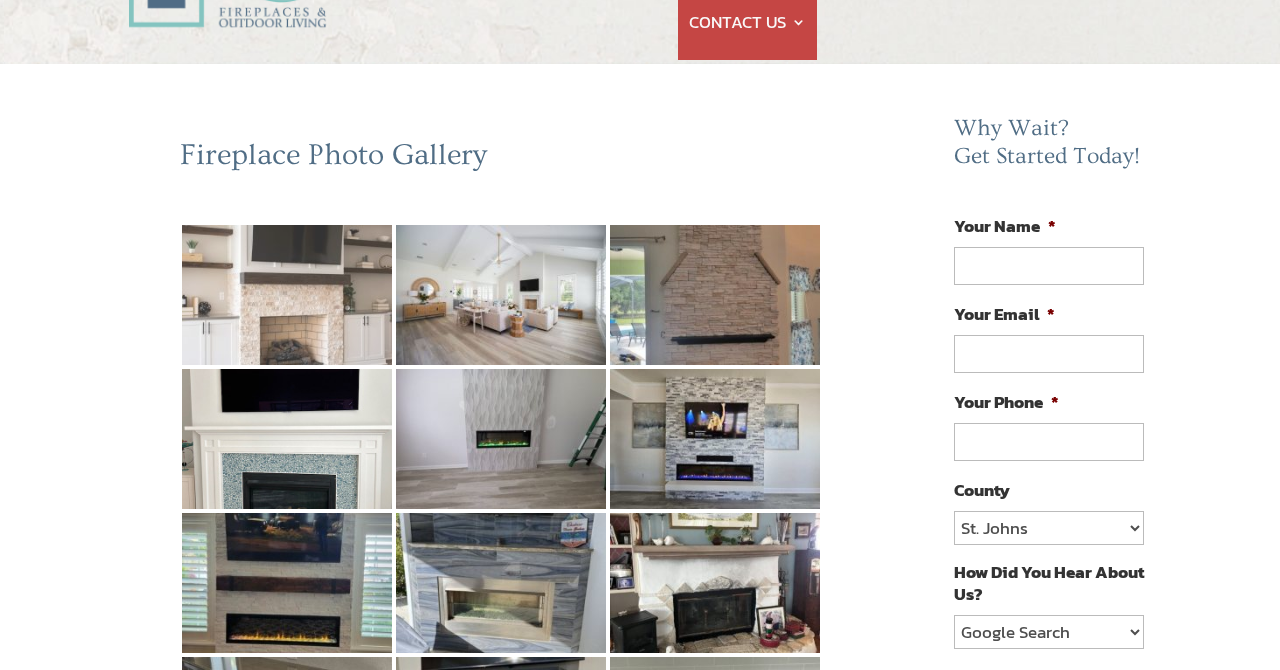 click at bounding box center (287, 295) 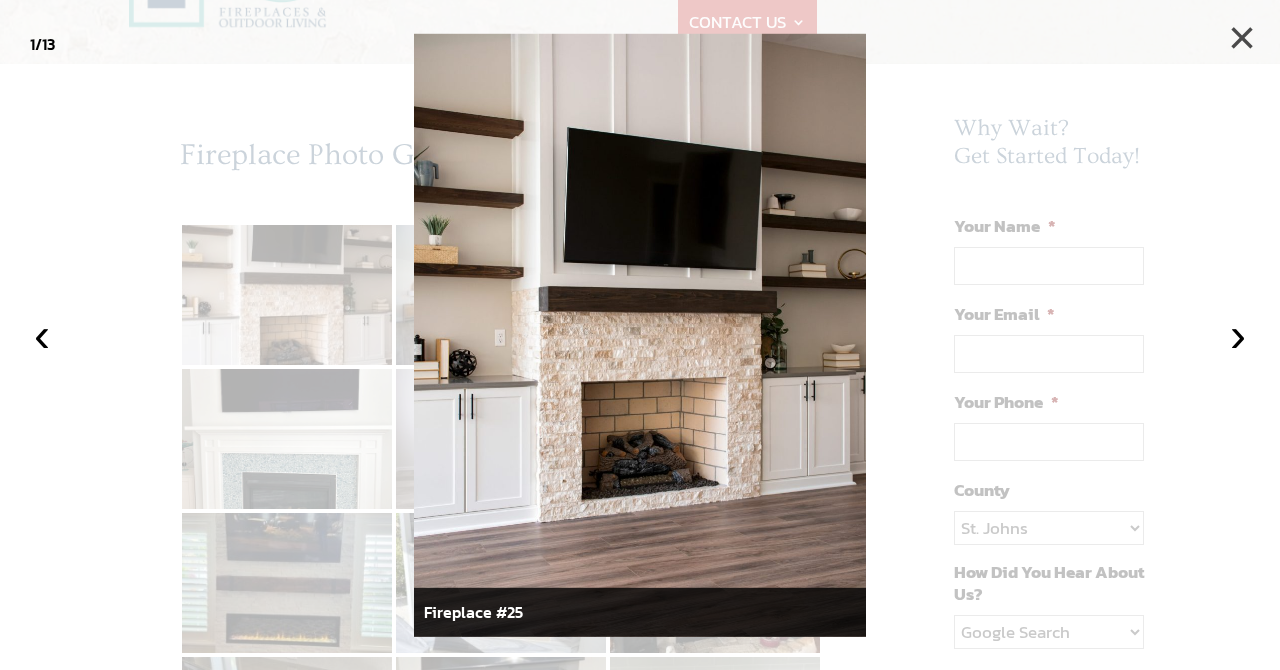 click on "×" at bounding box center (1242, 38) 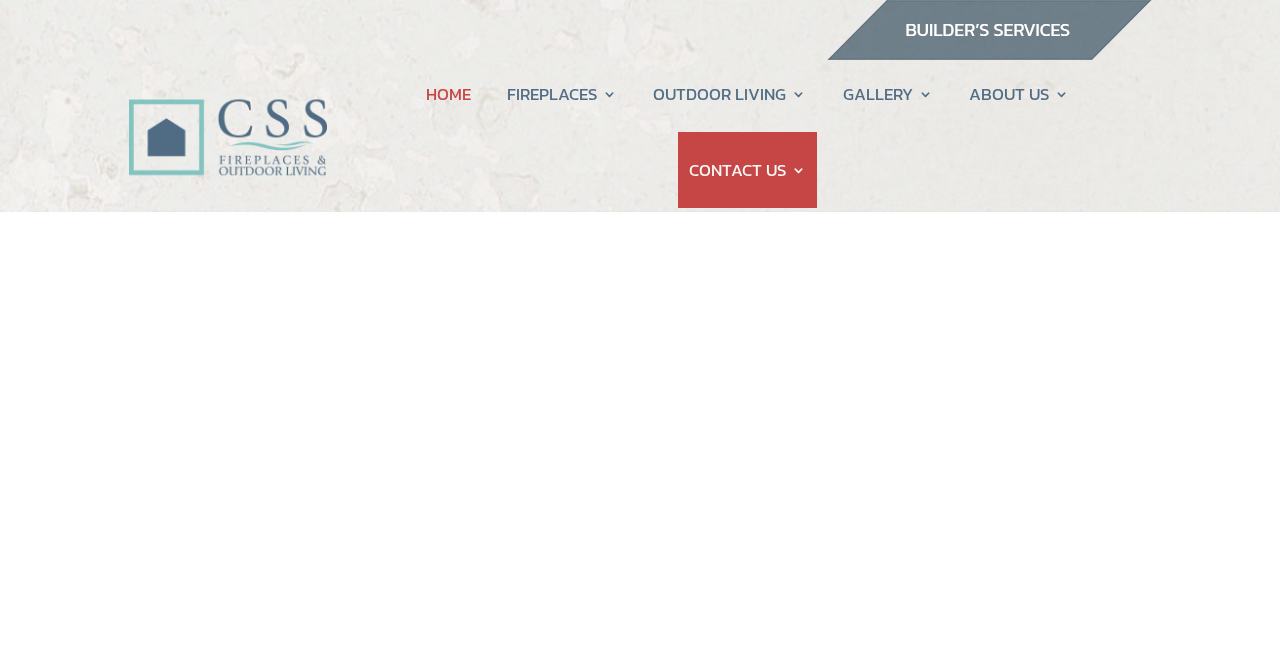 scroll, scrollTop: 0, scrollLeft: 0, axis: both 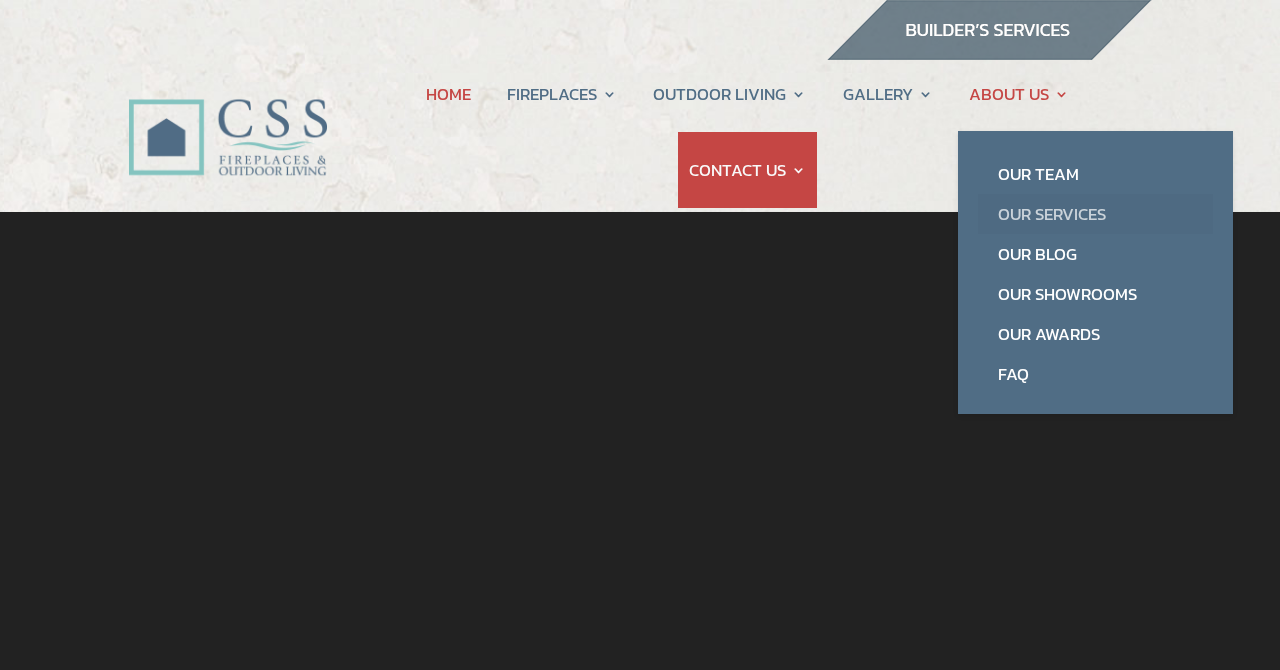 click on "Our Services" at bounding box center [1095, 214] 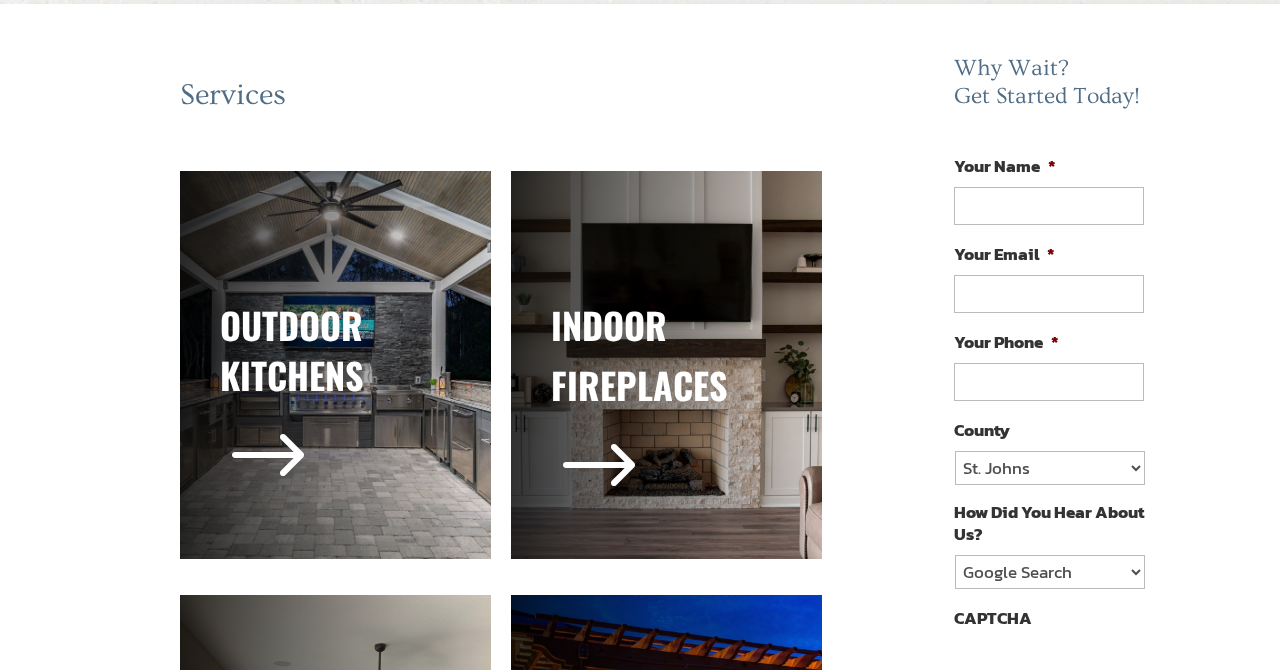 scroll, scrollTop: 240, scrollLeft: 0, axis: vertical 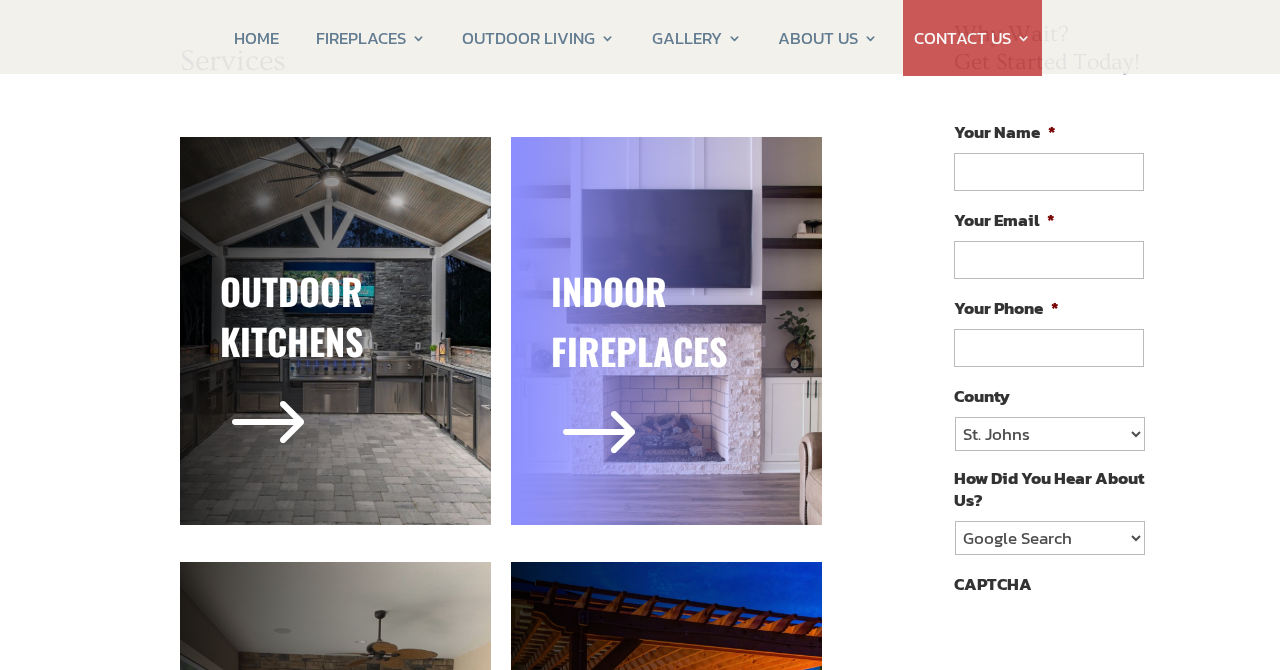 click on "fireplaces" at bounding box center [666, 356] 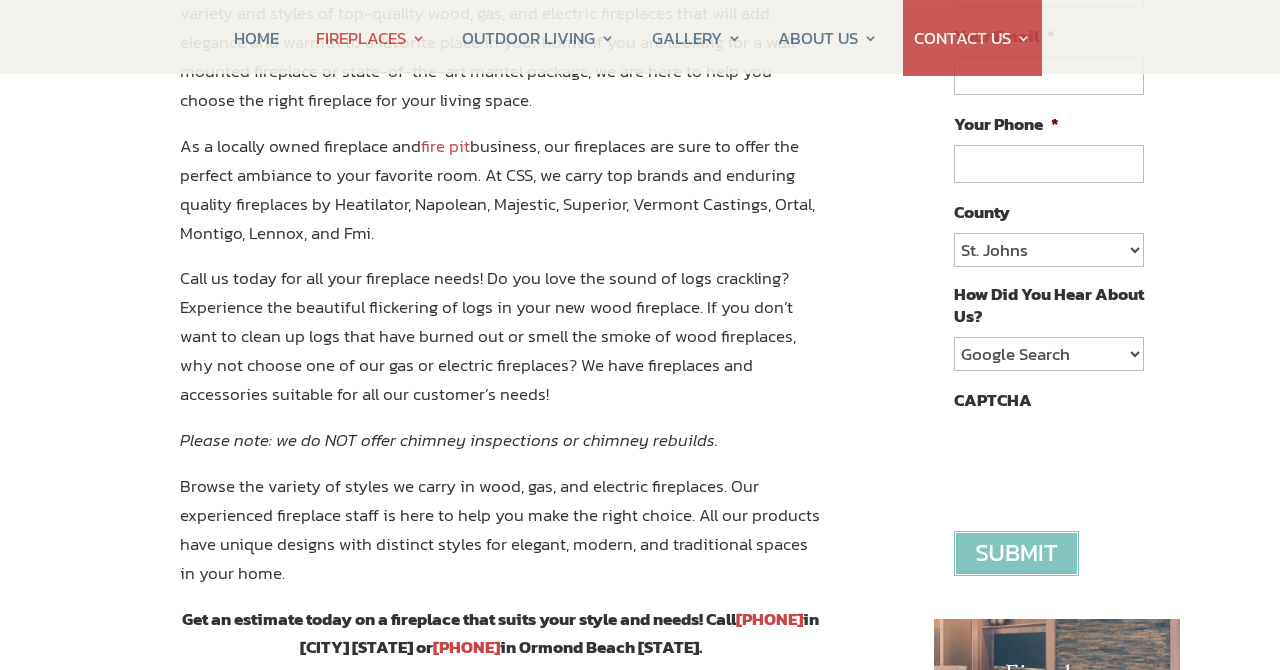 scroll, scrollTop: 424, scrollLeft: 0, axis: vertical 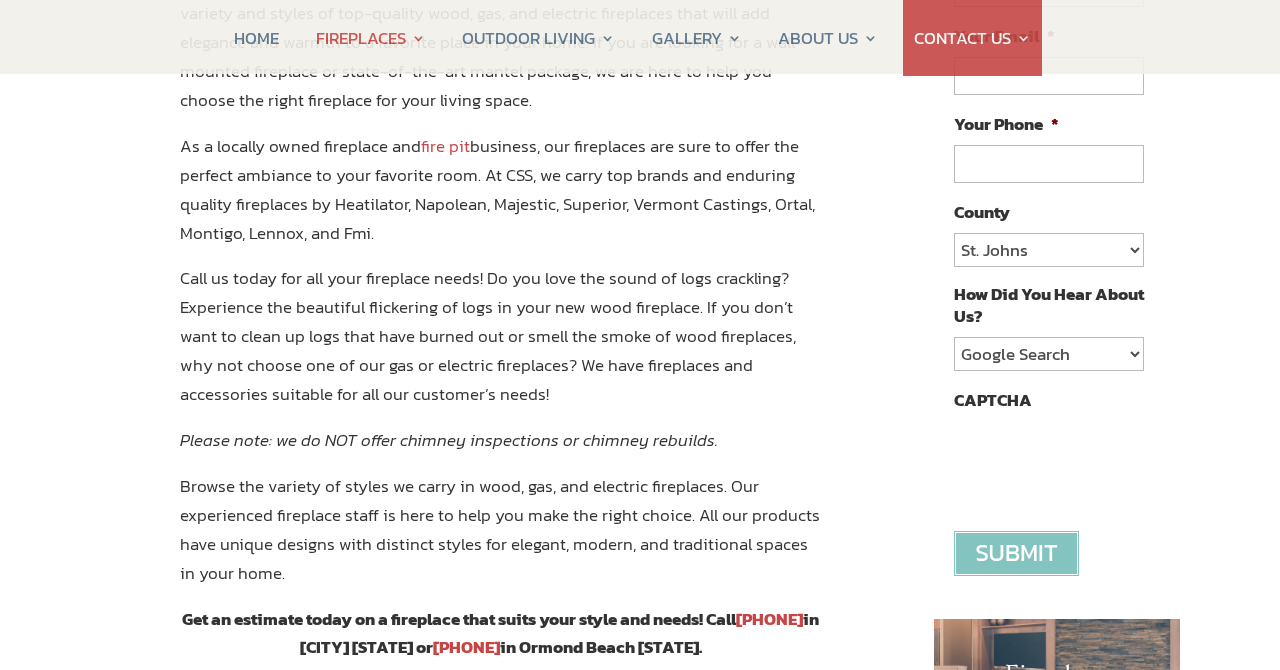 click on "Please note: we do NOT offer chimney inspections or chimney rebuilds." at bounding box center [501, 449] 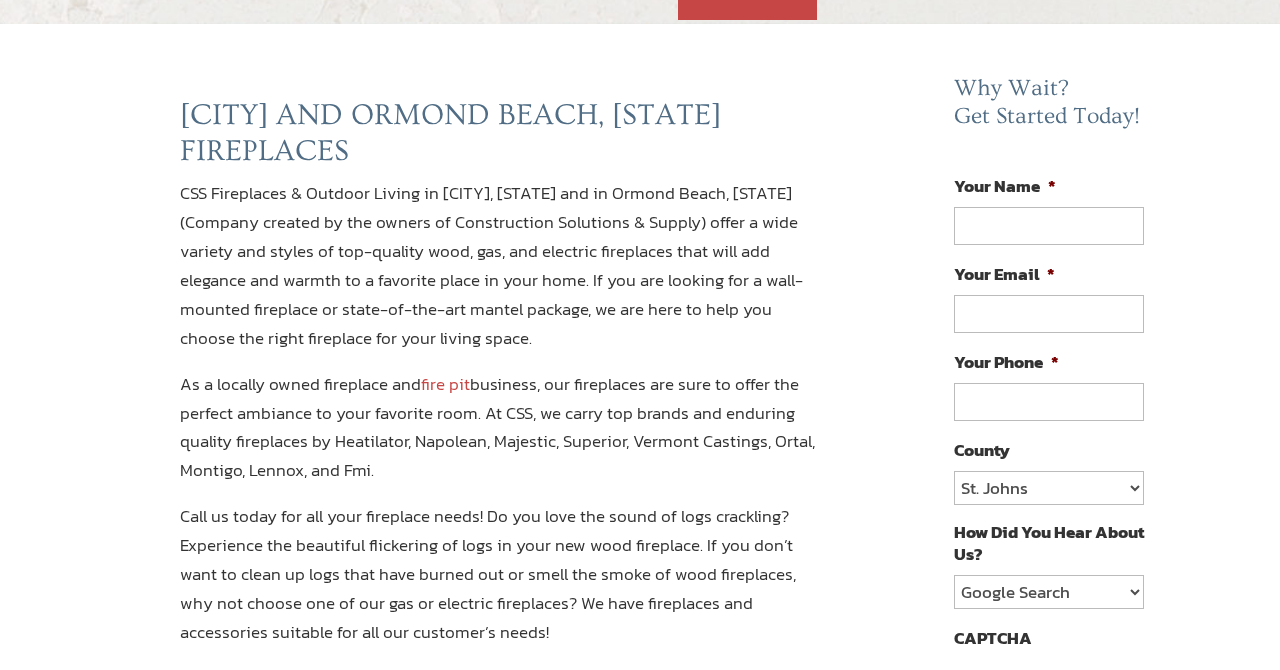 scroll, scrollTop: 0, scrollLeft: 0, axis: both 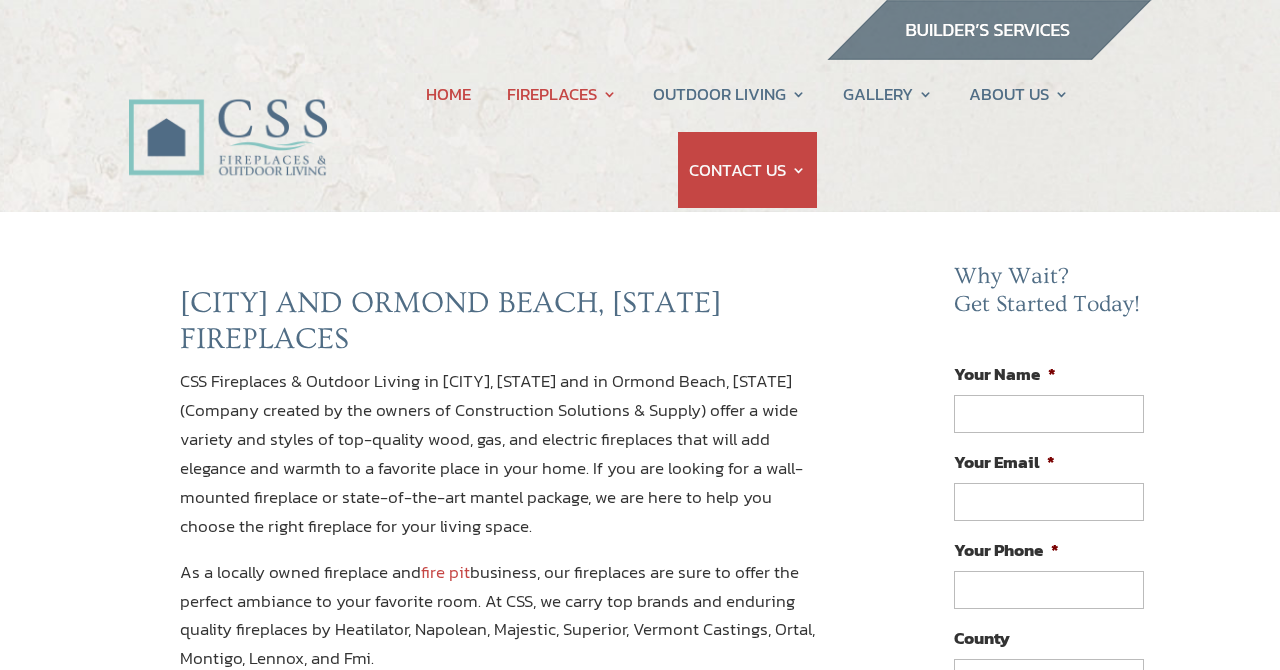 click on "HOME" at bounding box center [448, 94] 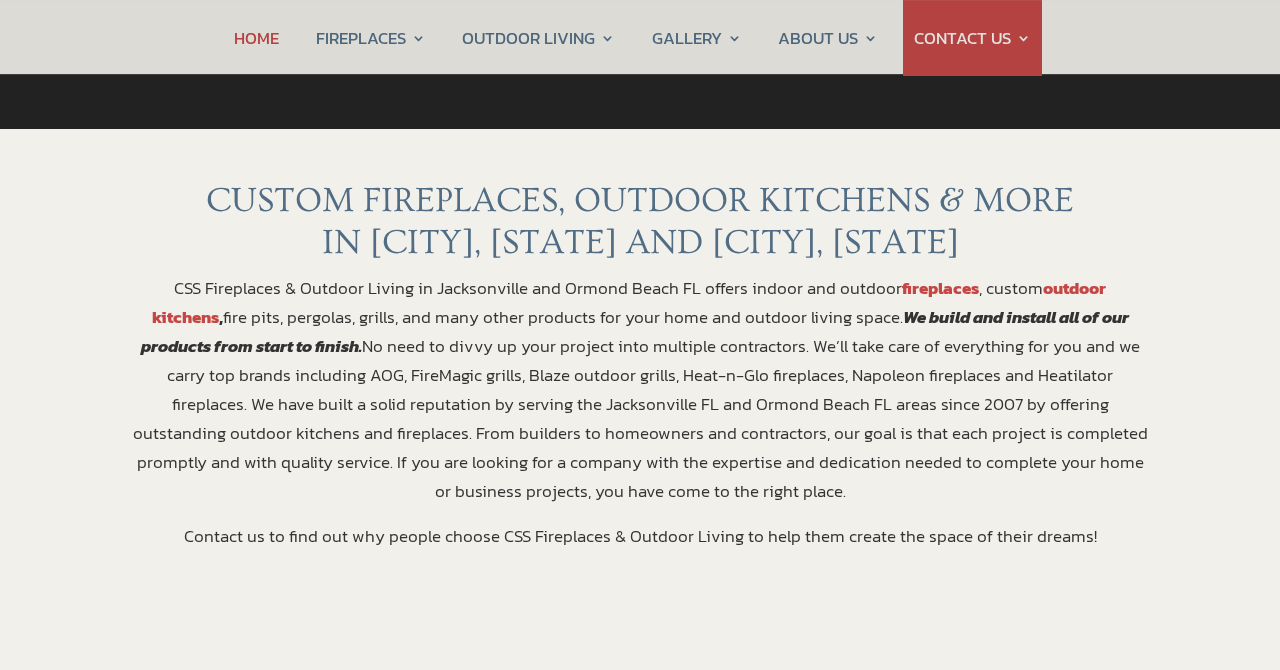 scroll, scrollTop: 715, scrollLeft: 0, axis: vertical 